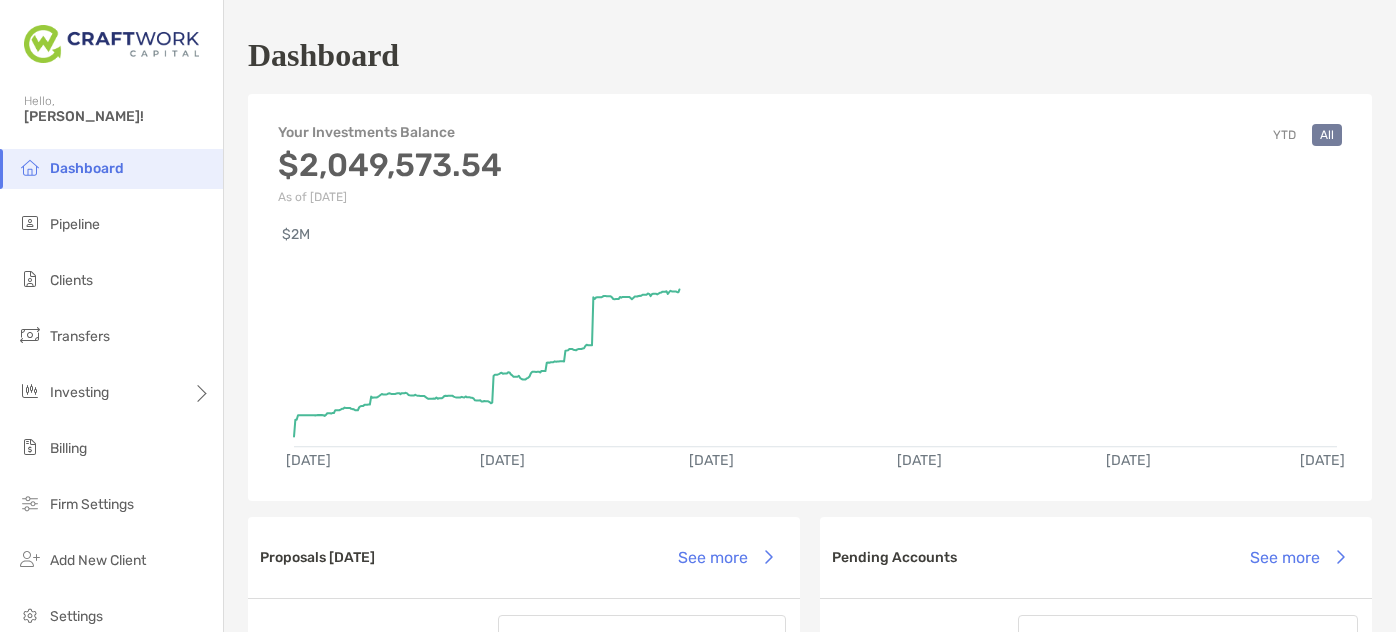 scroll, scrollTop: 0, scrollLeft: 0, axis: both 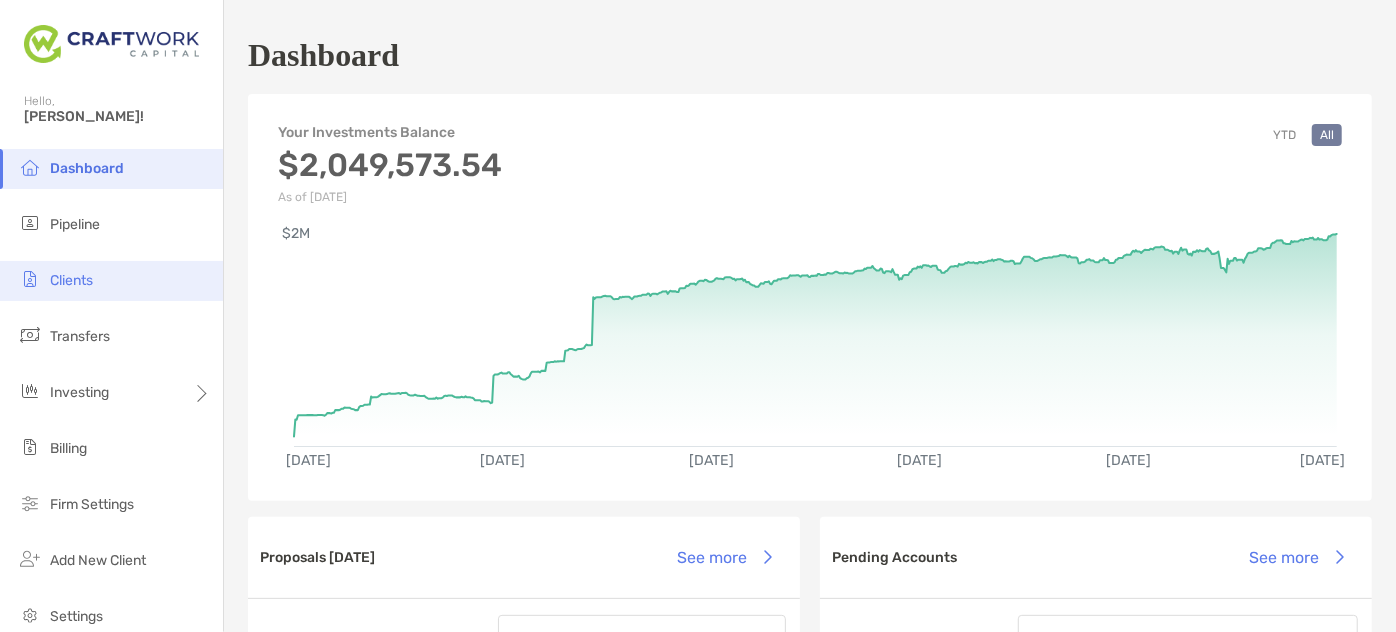 click on "Clients" at bounding box center (71, 280) 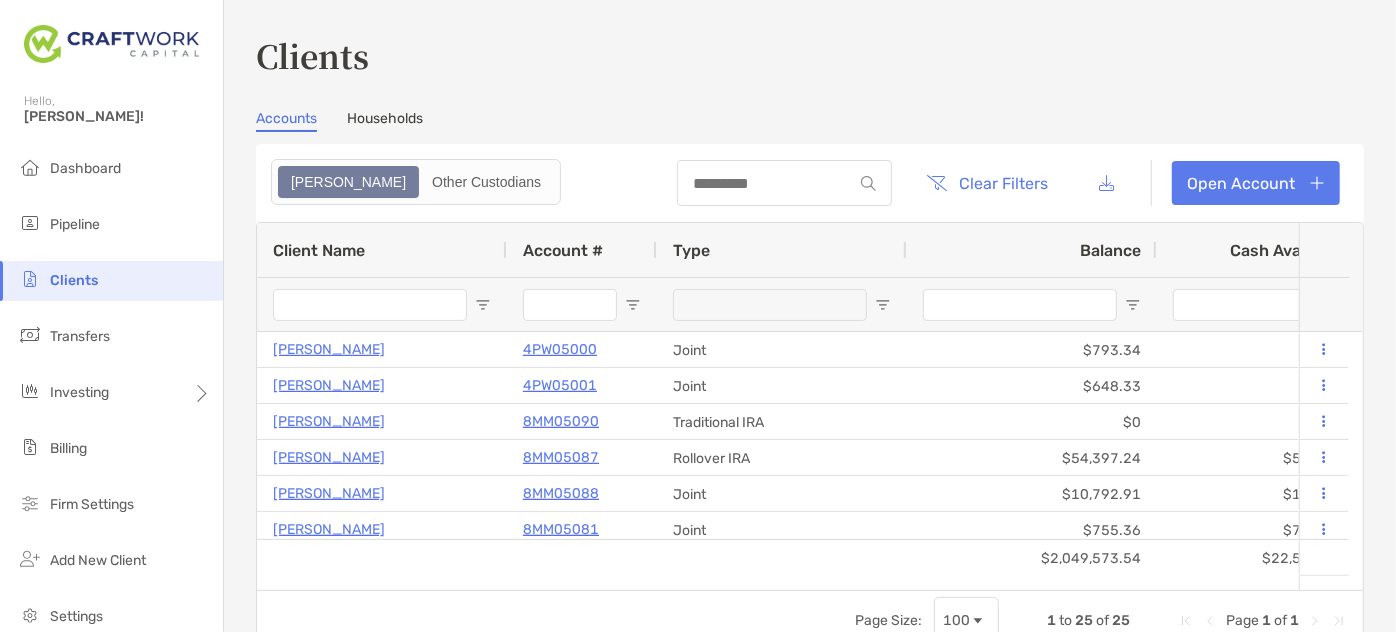 drag, startPoint x: 400, startPoint y: 102, endPoint x: 400, endPoint y: 117, distance: 15 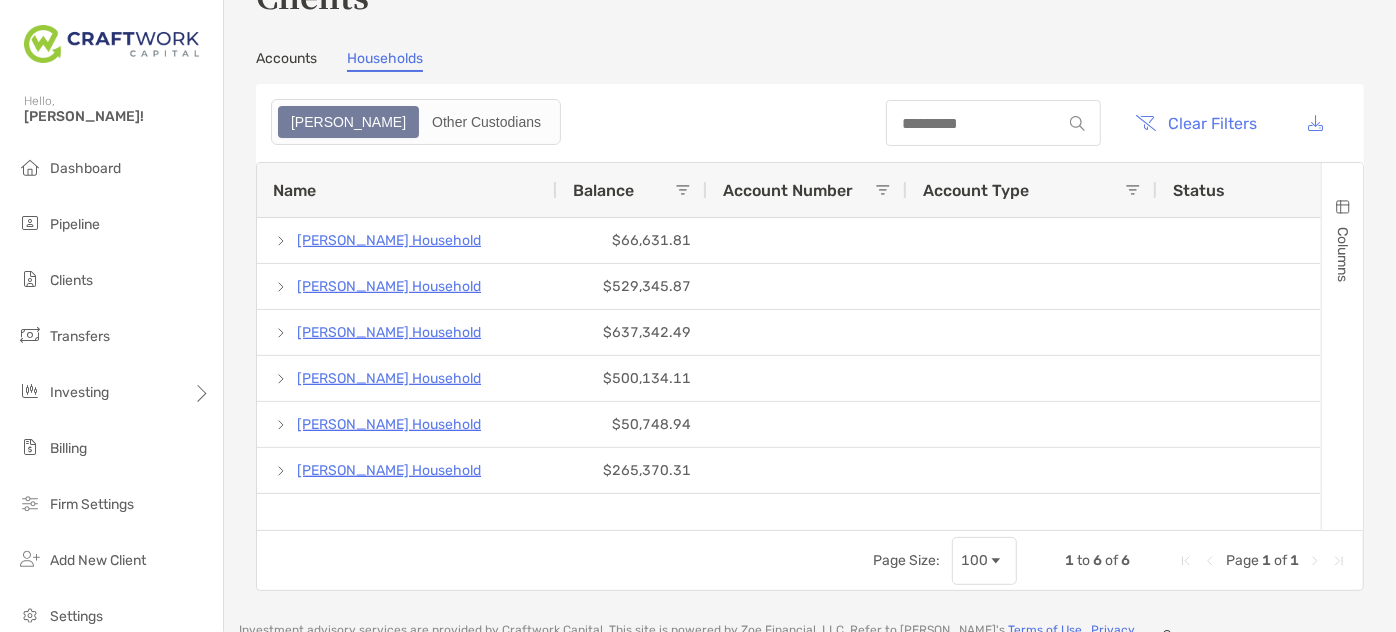 scroll, scrollTop: 90, scrollLeft: 0, axis: vertical 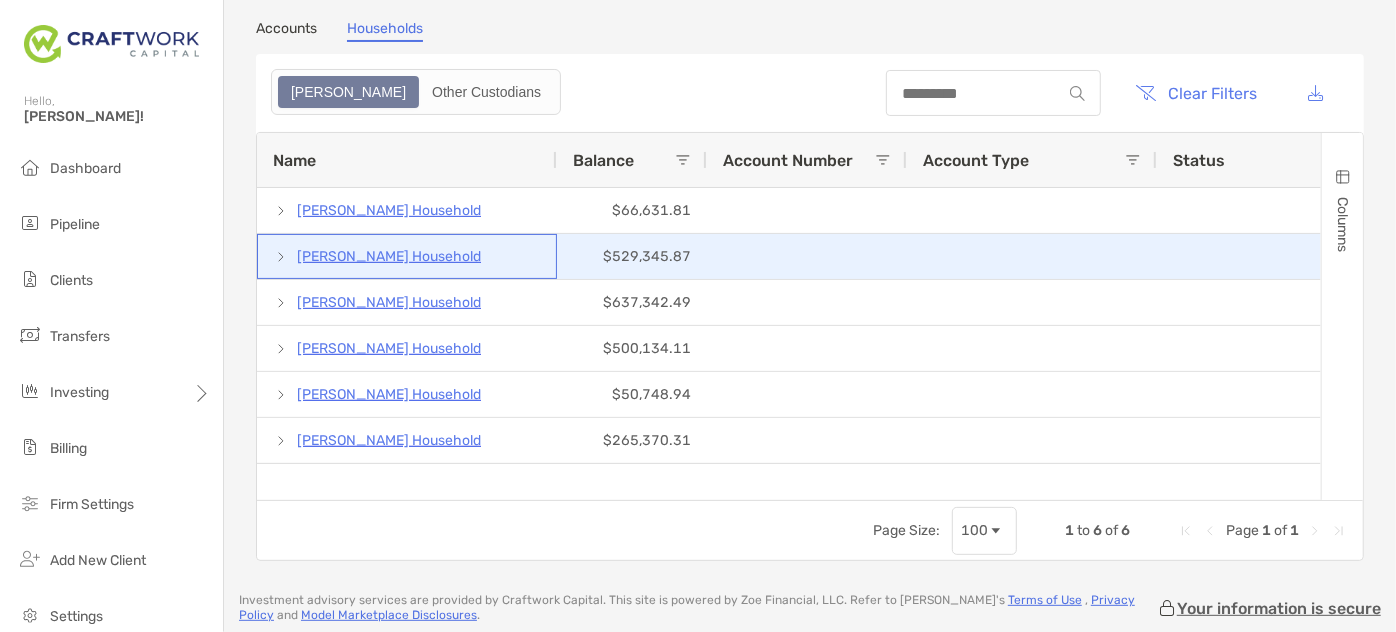 click on "[PERSON_NAME] Household" at bounding box center [389, 256] 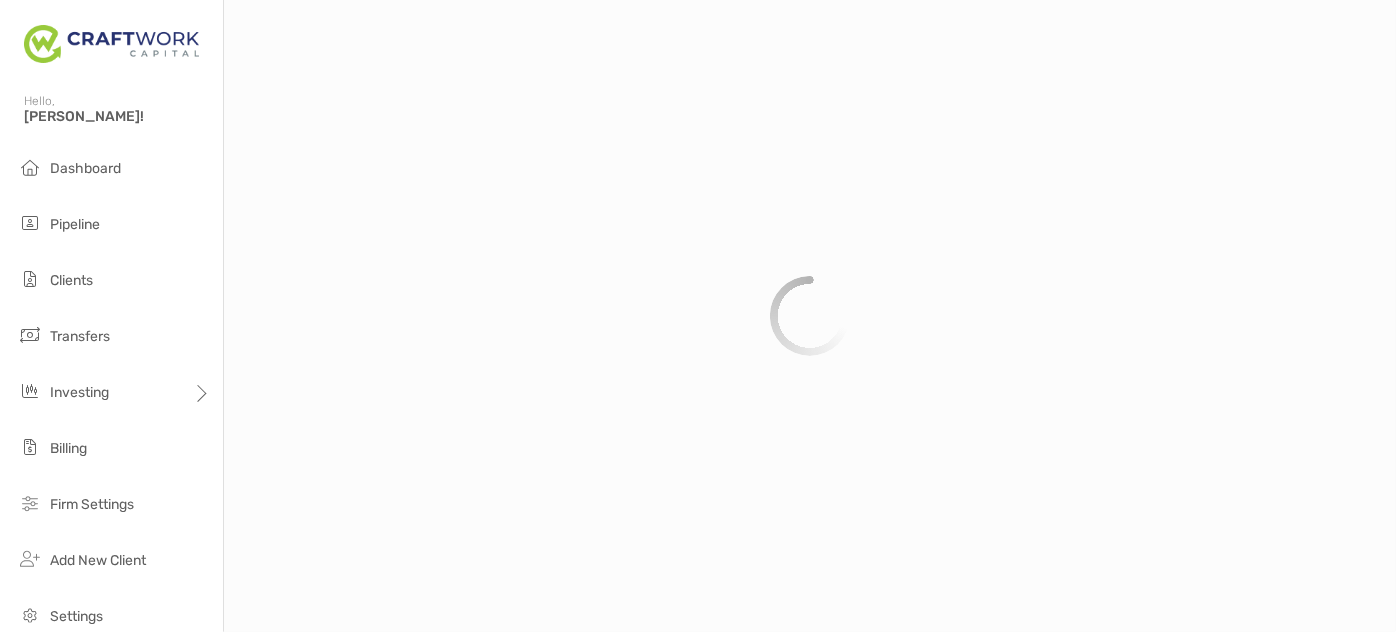 scroll, scrollTop: 0, scrollLeft: 0, axis: both 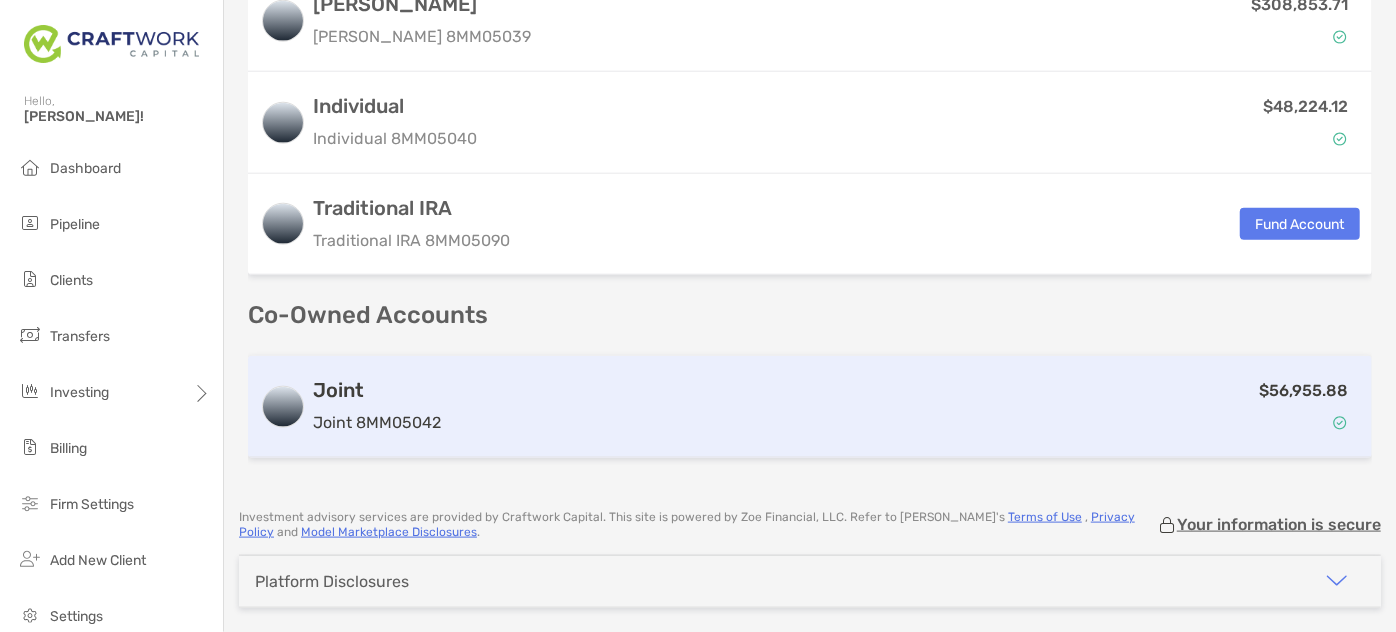 click on "$56,955.88" at bounding box center (904, 407) 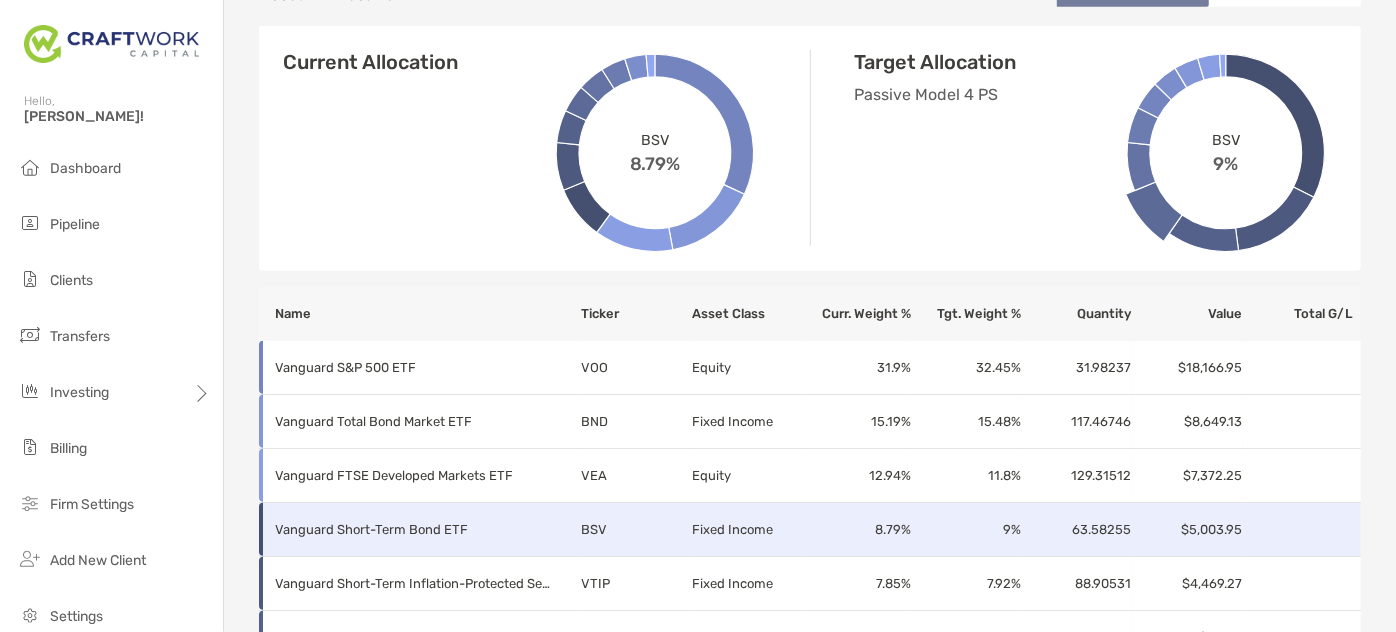 scroll, scrollTop: 712, scrollLeft: 0, axis: vertical 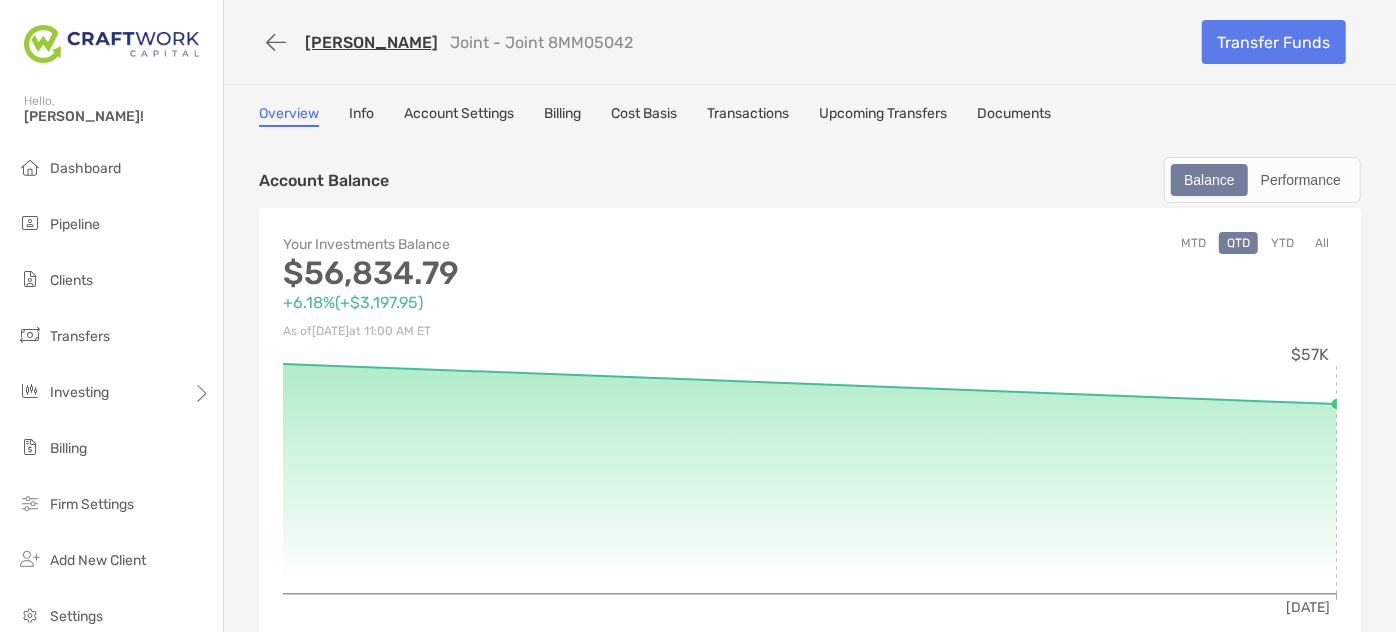 click on "[PERSON_NAME]" at bounding box center (371, 42) 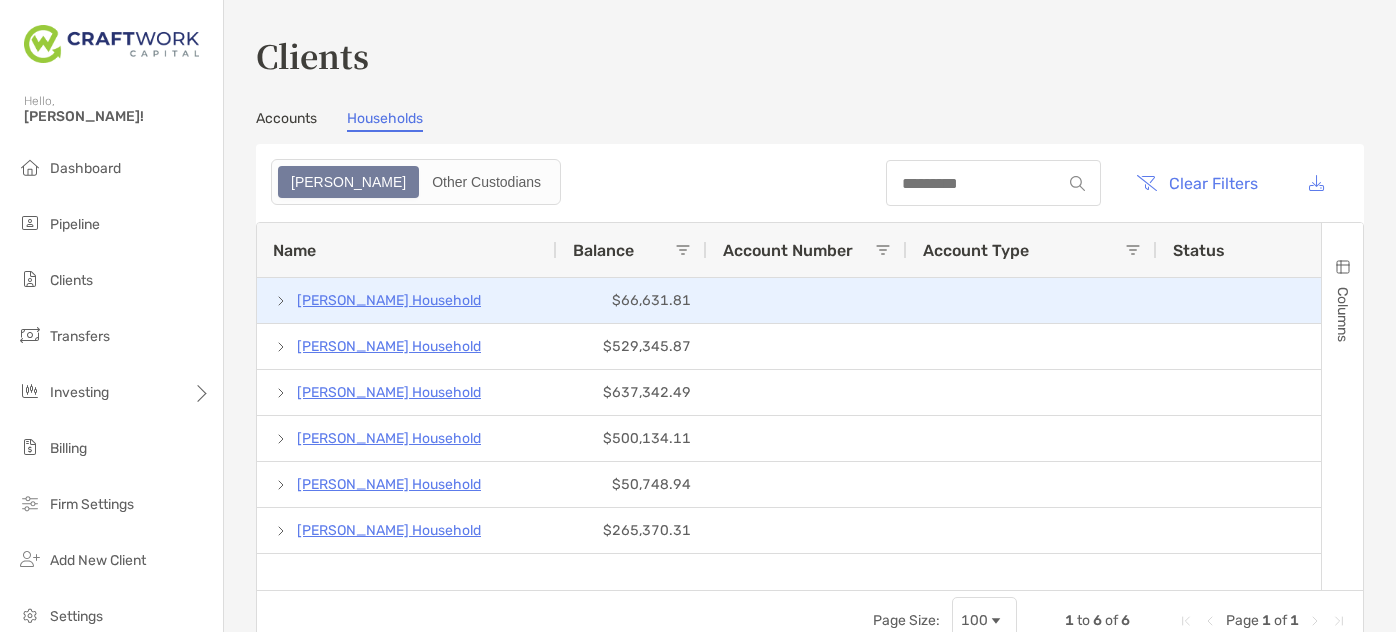 scroll, scrollTop: 0, scrollLeft: 0, axis: both 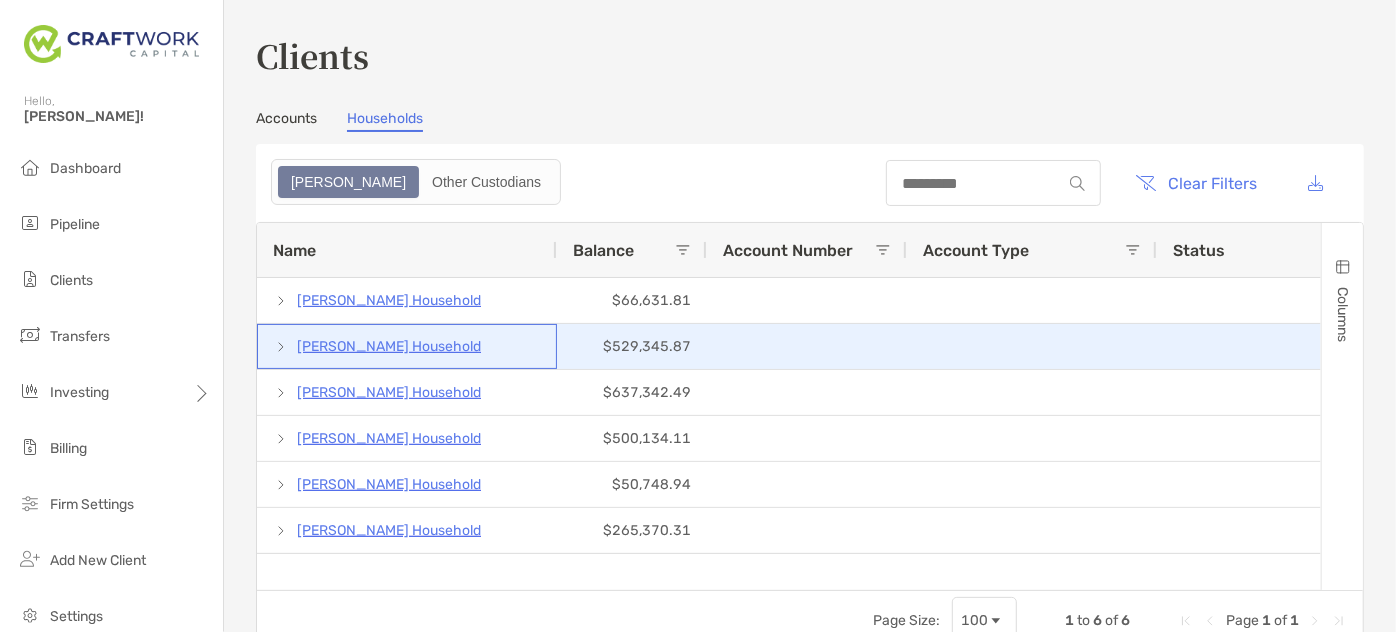 click on "[PERSON_NAME] Household" at bounding box center [389, 346] 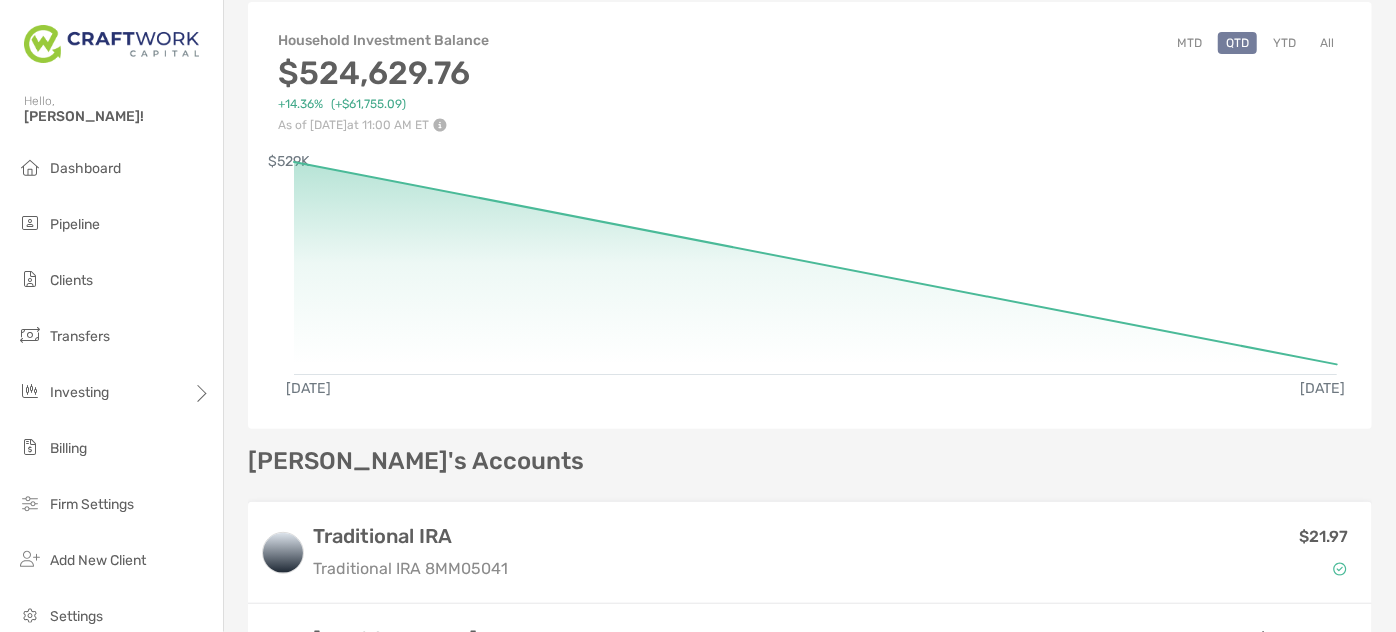scroll, scrollTop: 90, scrollLeft: 0, axis: vertical 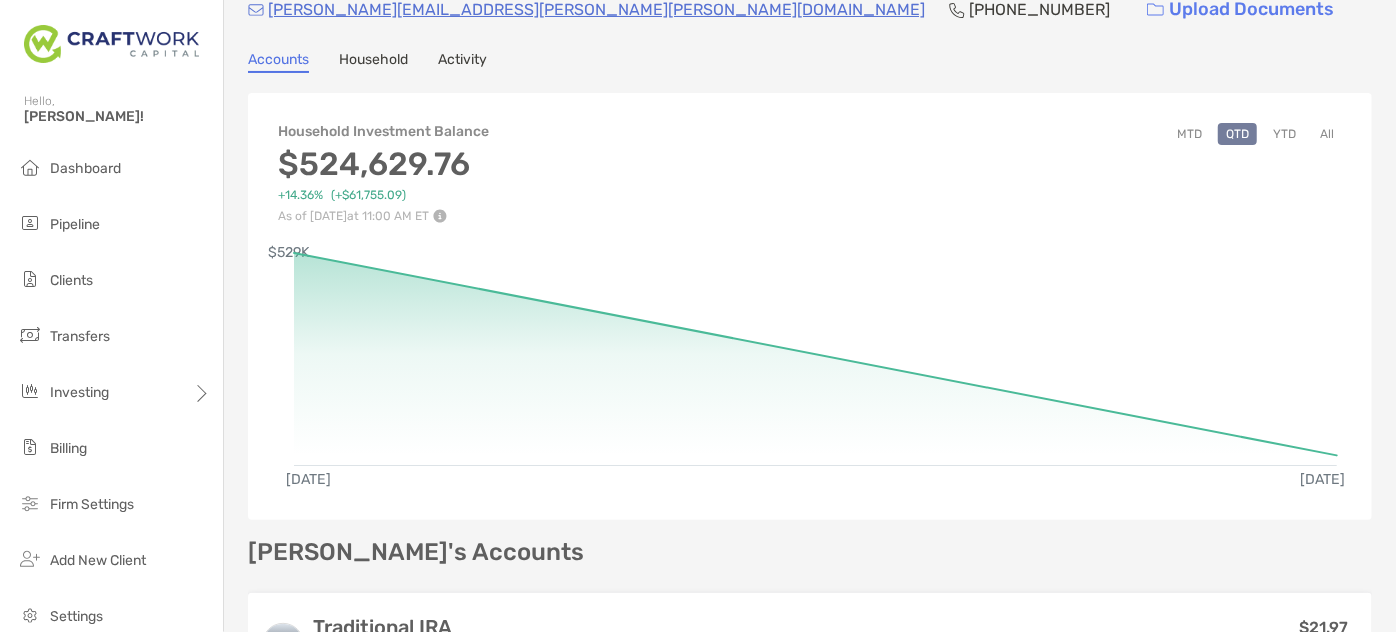 click on "YTD" at bounding box center [1284, 134] 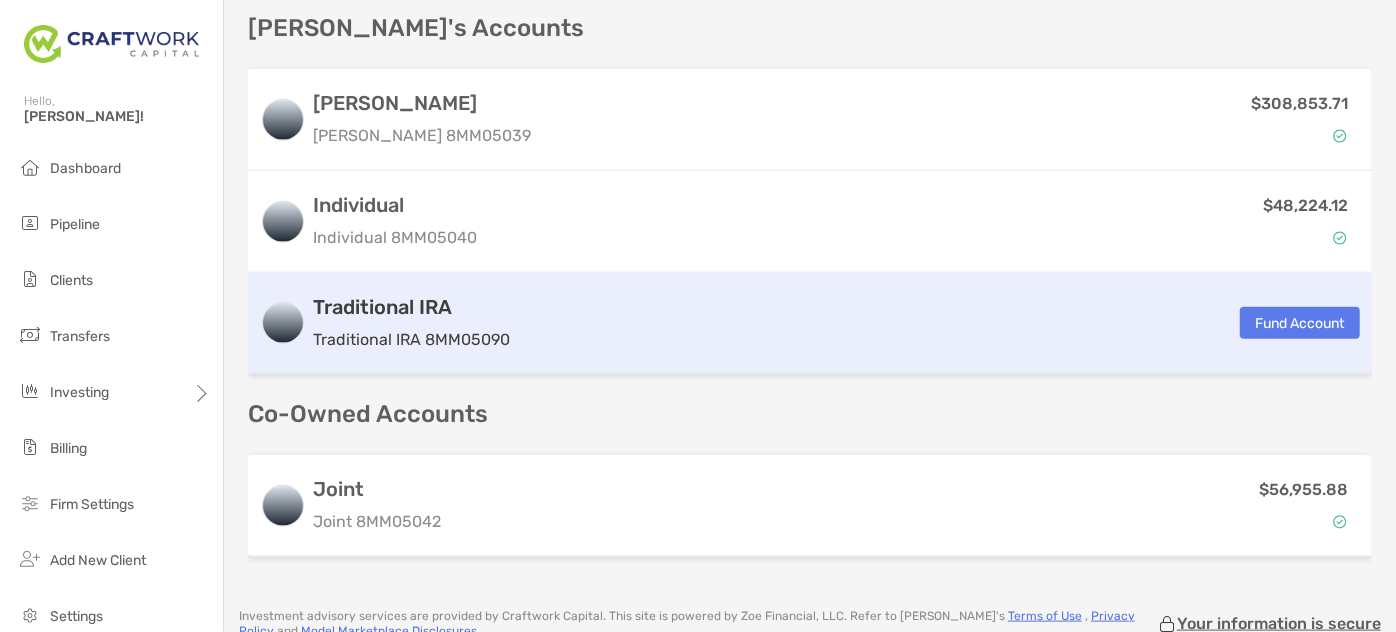 scroll, scrollTop: 909, scrollLeft: 0, axis: vertical 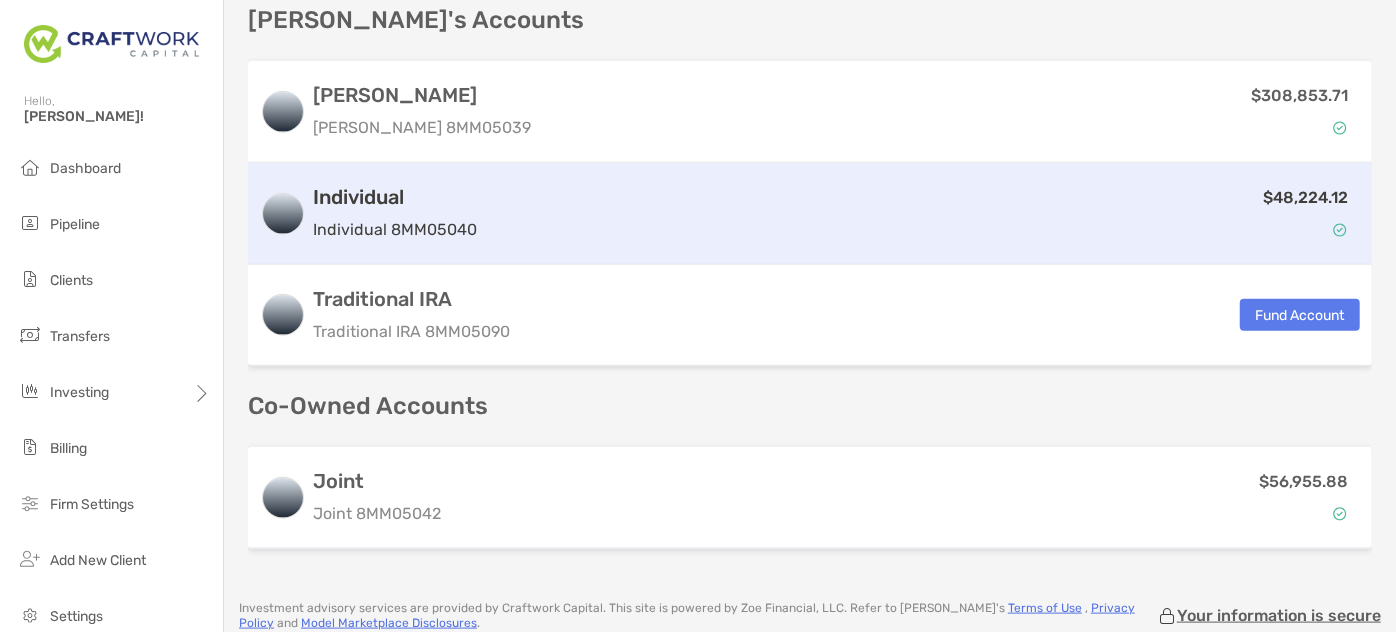 click on "$48,224.12" at bounding box center [922, 214] 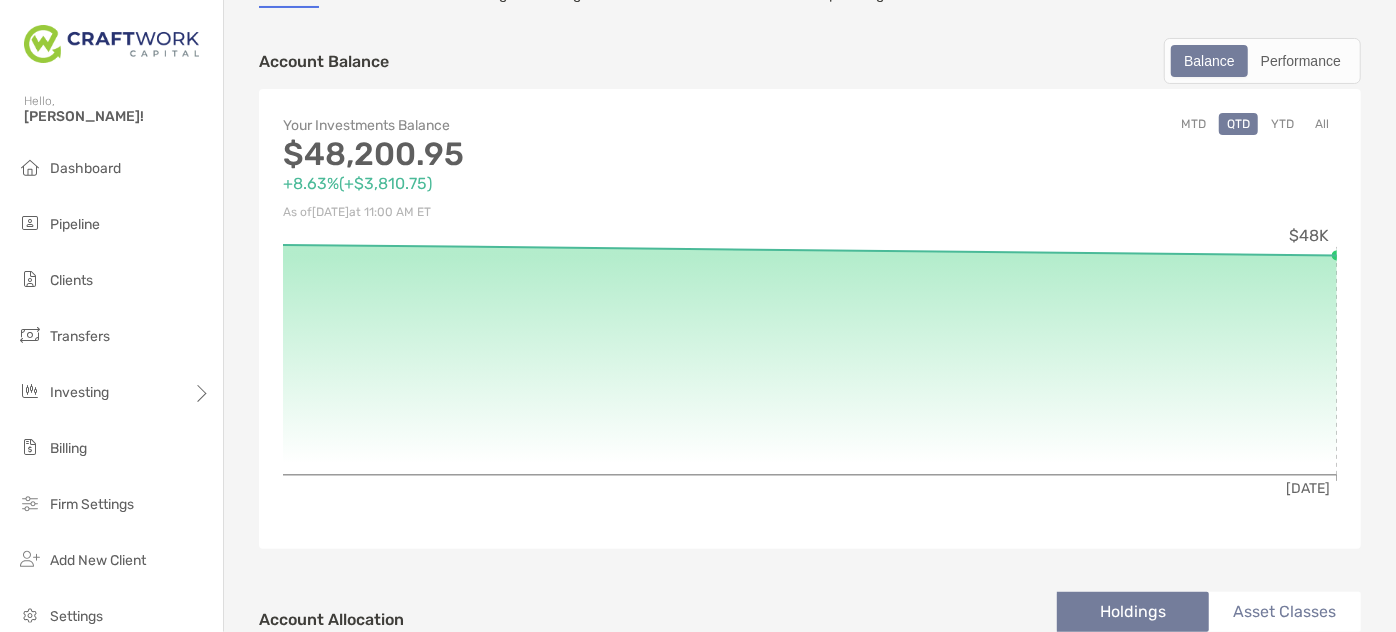 scroll, scrollTop: 0, scrollLeft: 0, axis: both 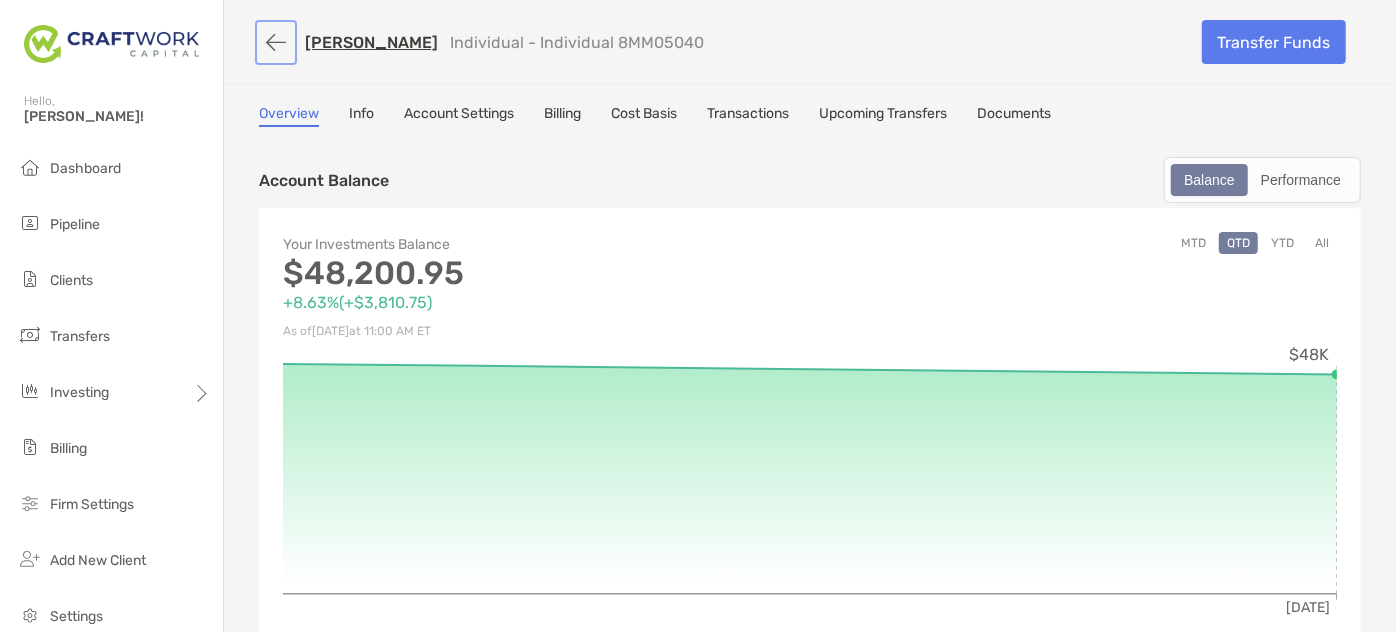 click at bounding box center [276, 42] 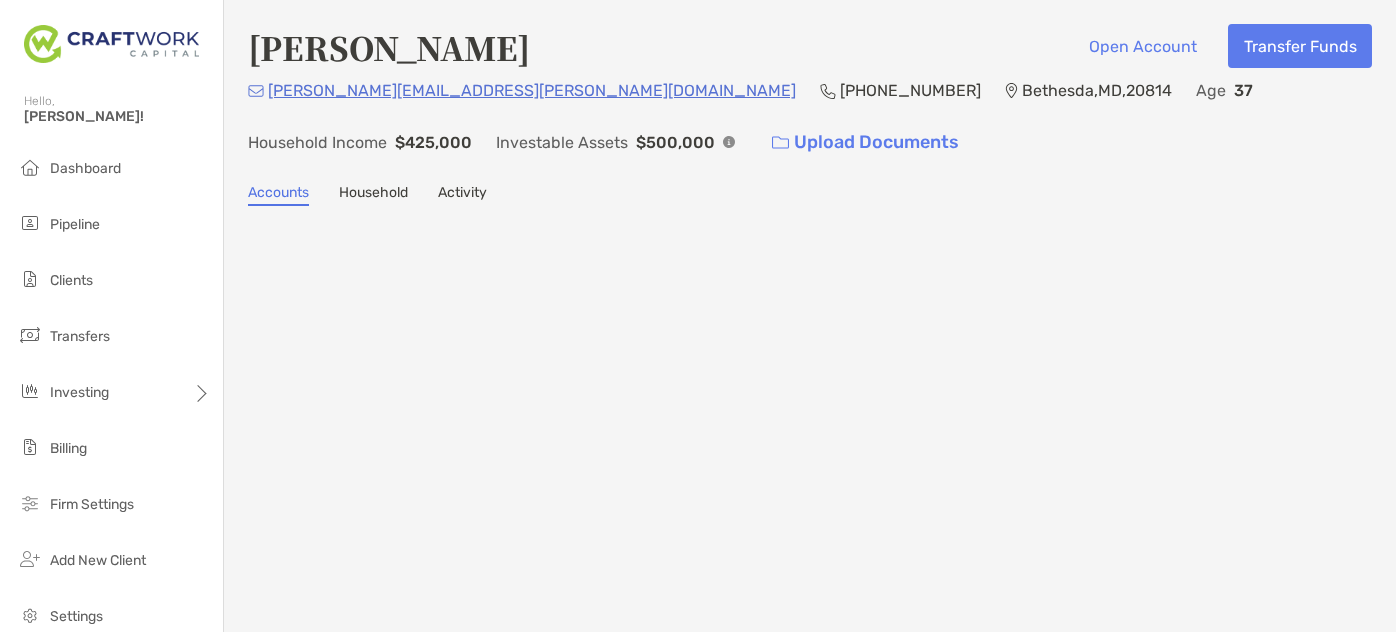 scroll, scrollTop: 0, scrollLeft: 0, axis: both 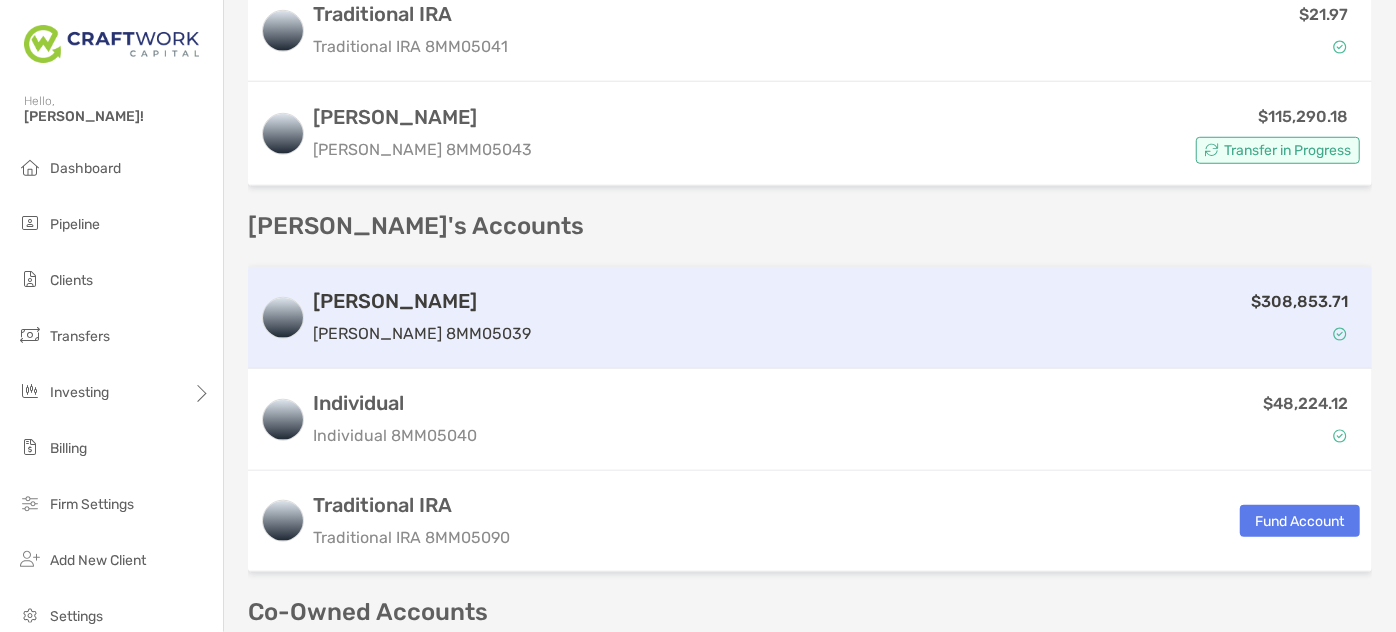 click on "$308,853.71" at bounding box center [949, 318] 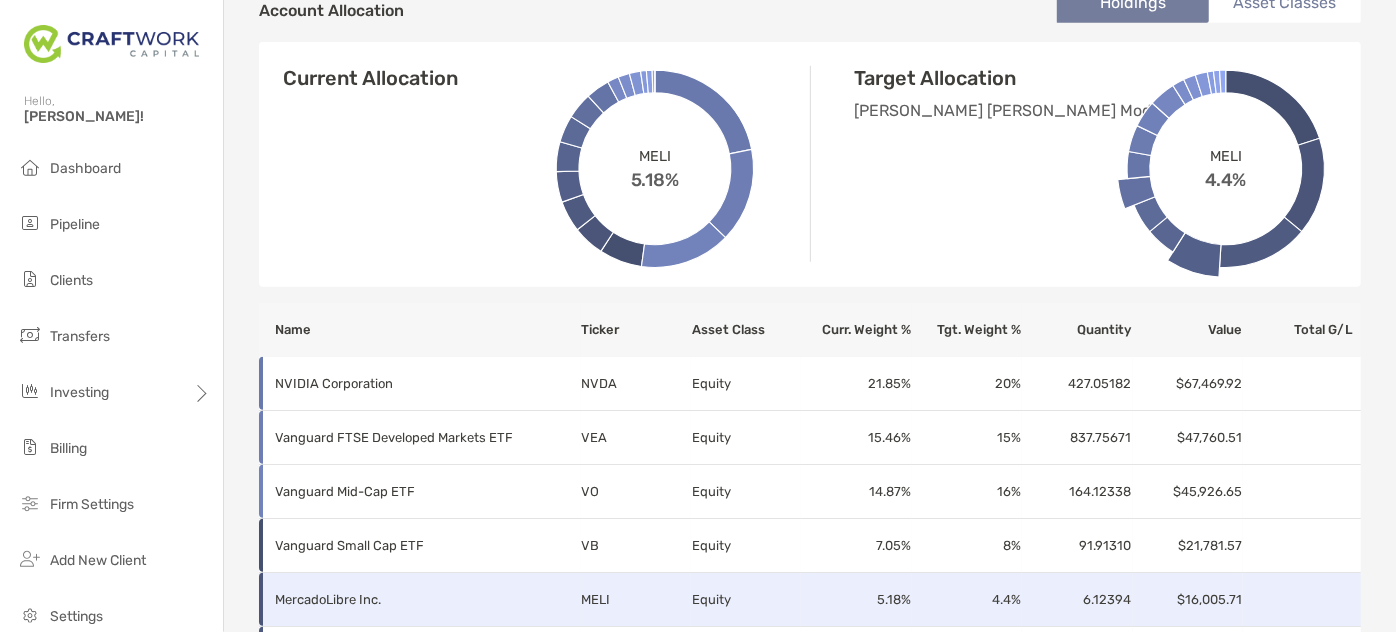 scroll, scrollTop: 696, scrollLeft: 0, axis: vertical 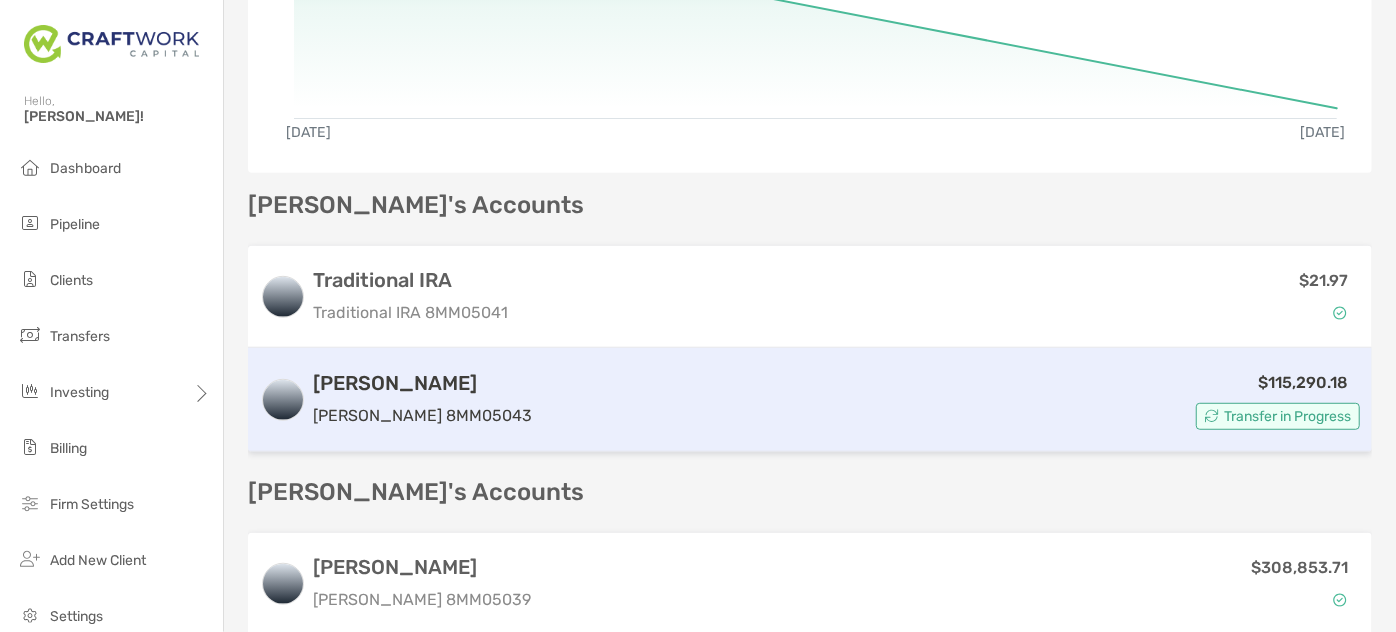 click on "$115,290.18 Transfer in Progress" at bounding box center (950, 400) 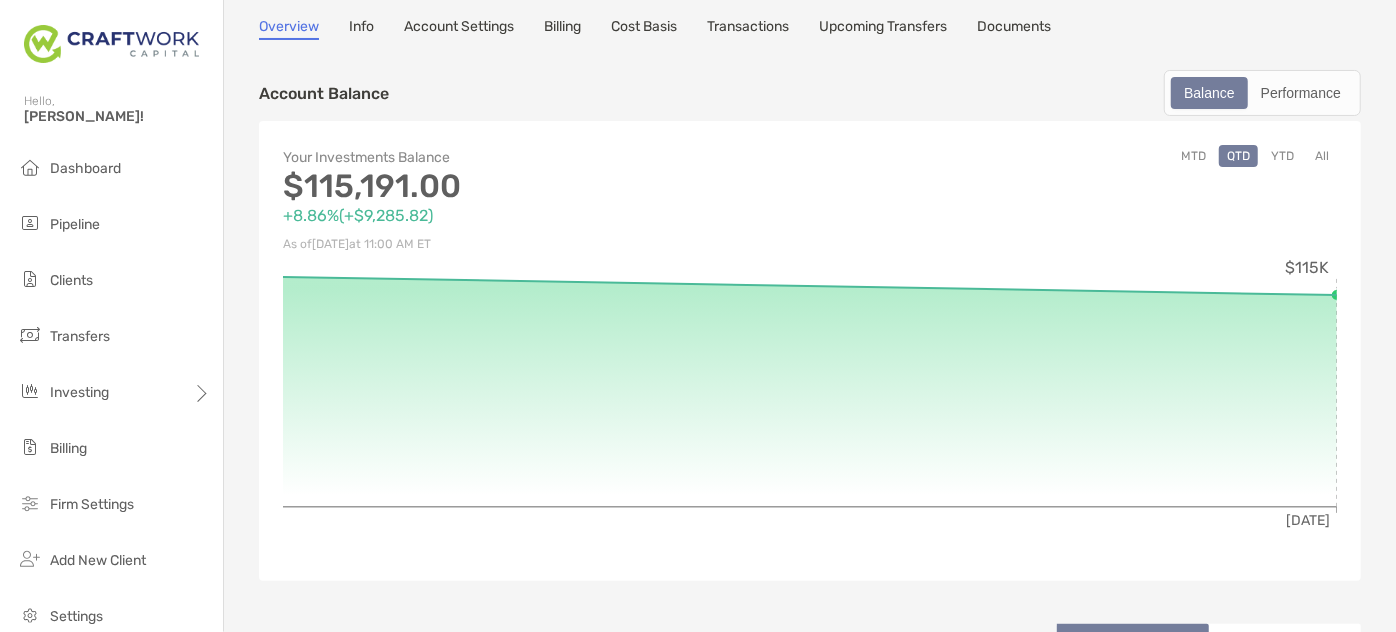 scroll, scrollTop: 0, scrollLeft: 0, axis: both 